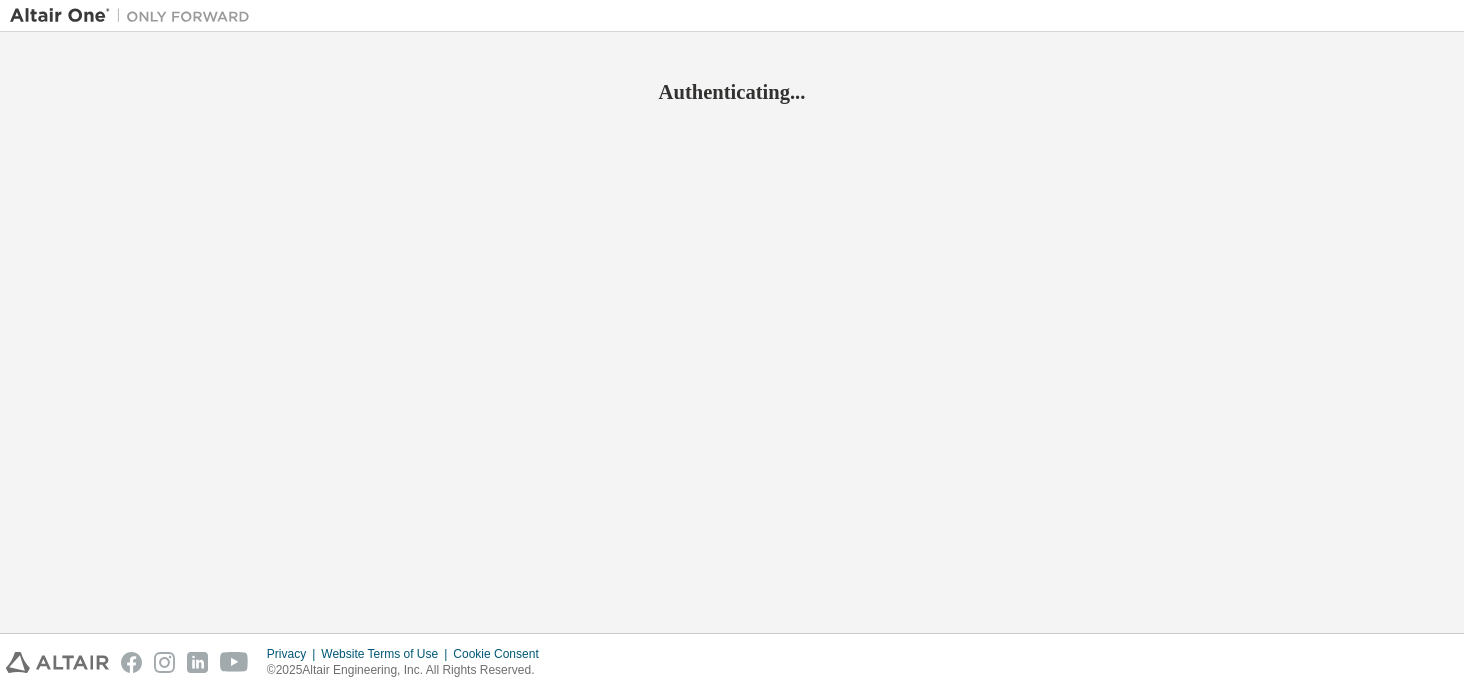 scroll, scrollTop: 0, scrollLeft: 0, axis: both 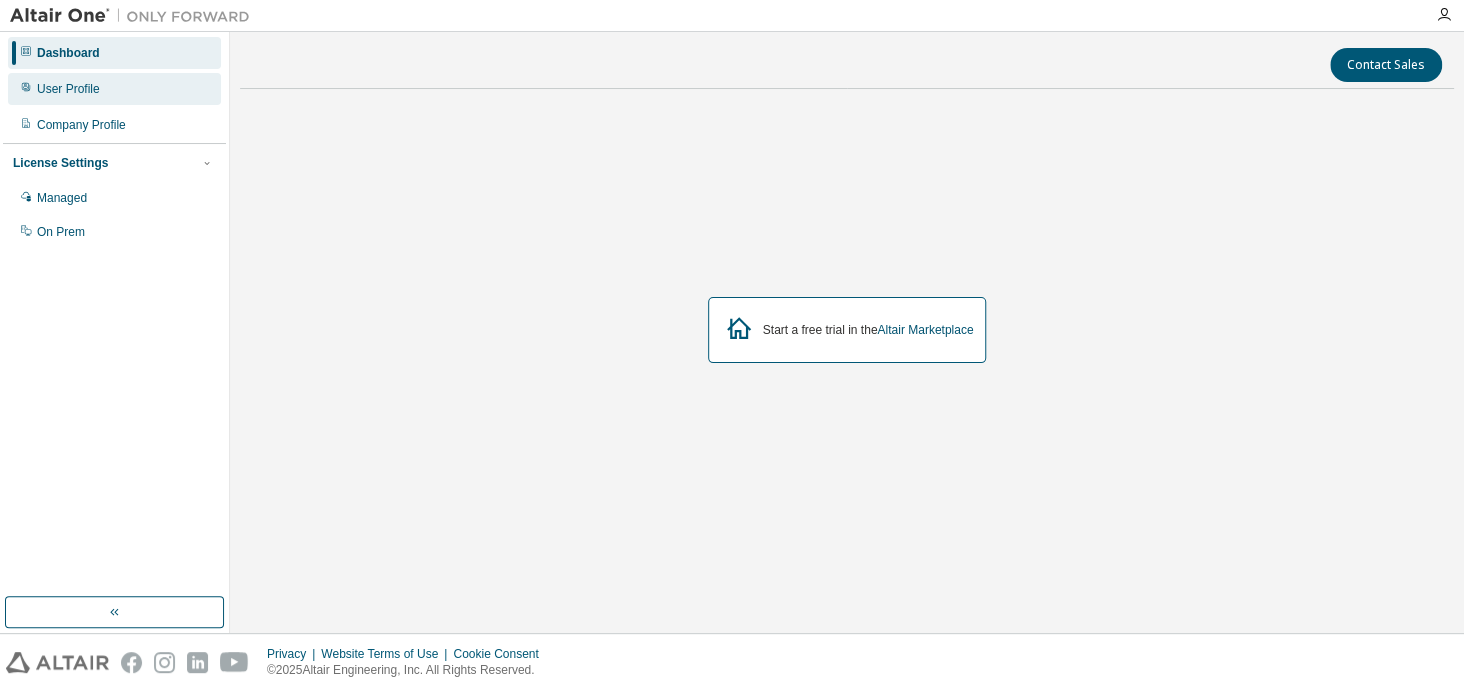 click on "User Profile" at bounding box center [68, 89] 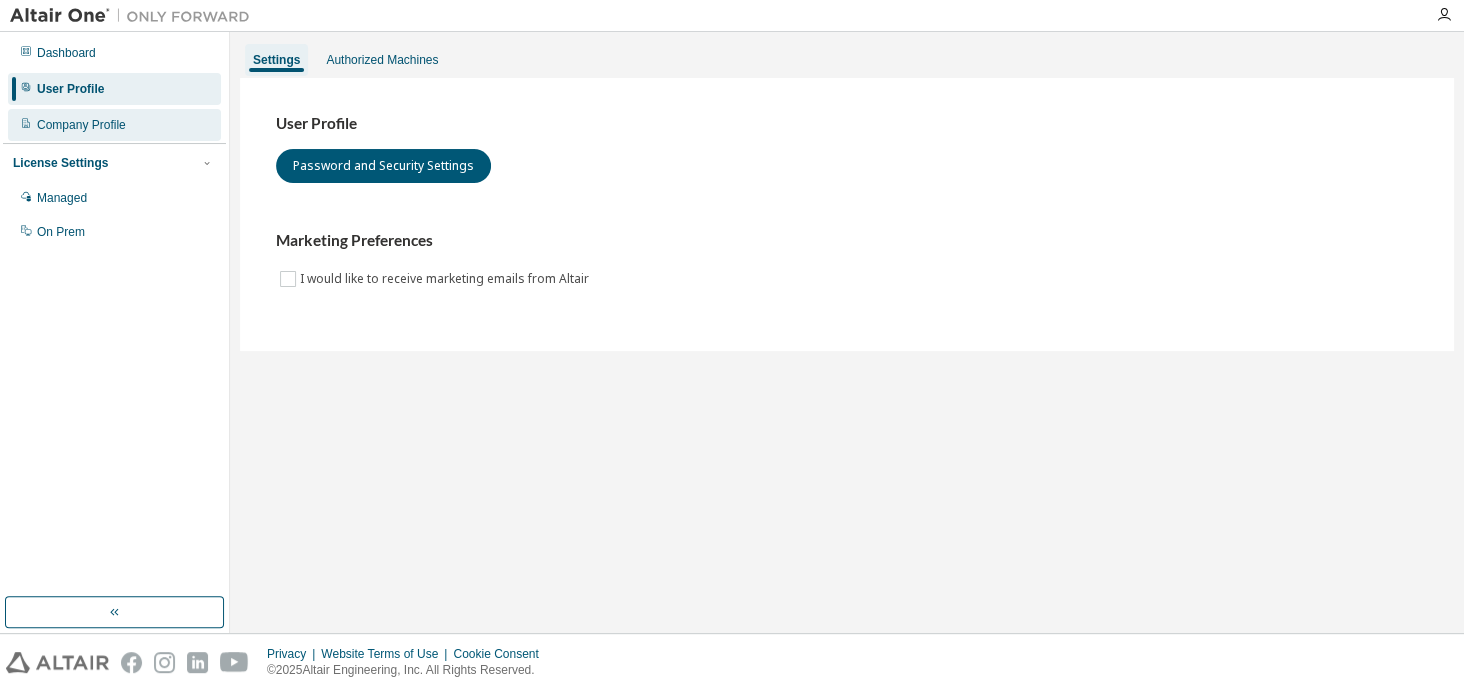 click on "Company Profile" at bounding box center [114, 125] 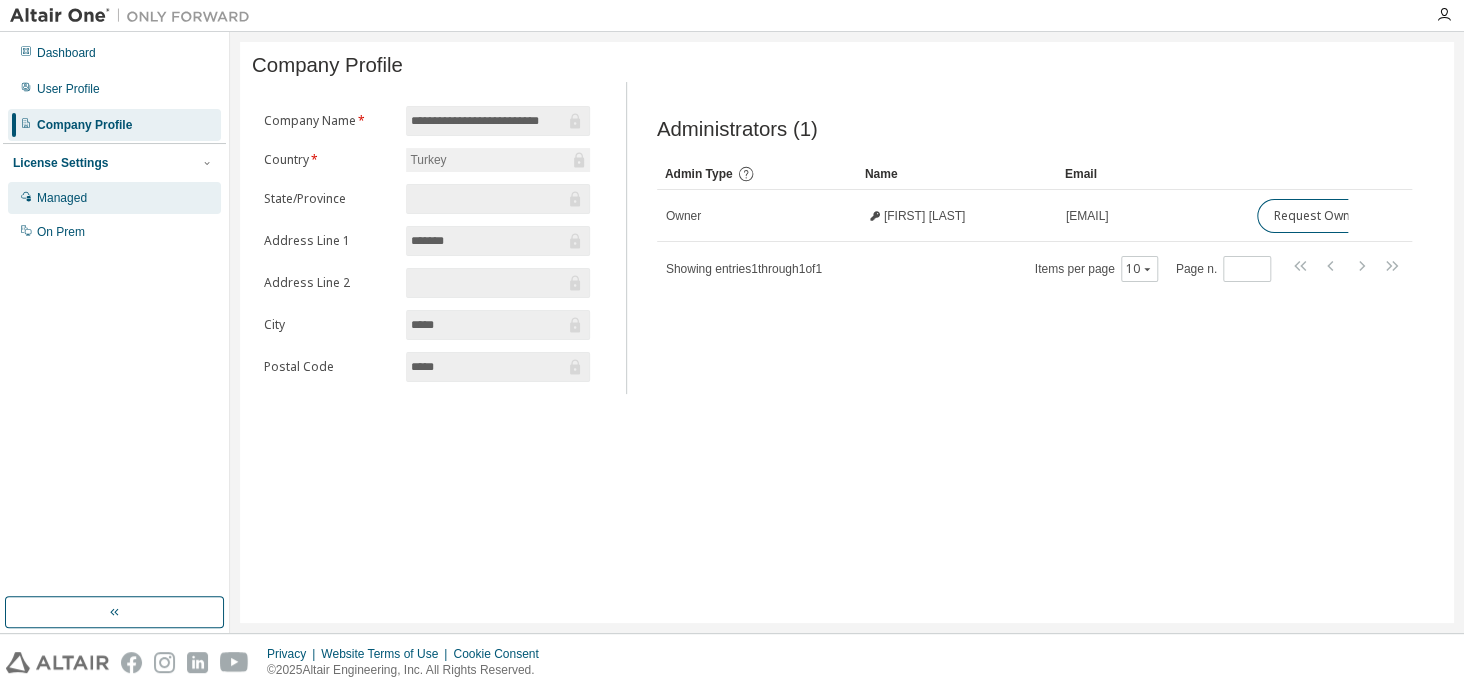 click on "Managed" at bounding box center [114, 198] 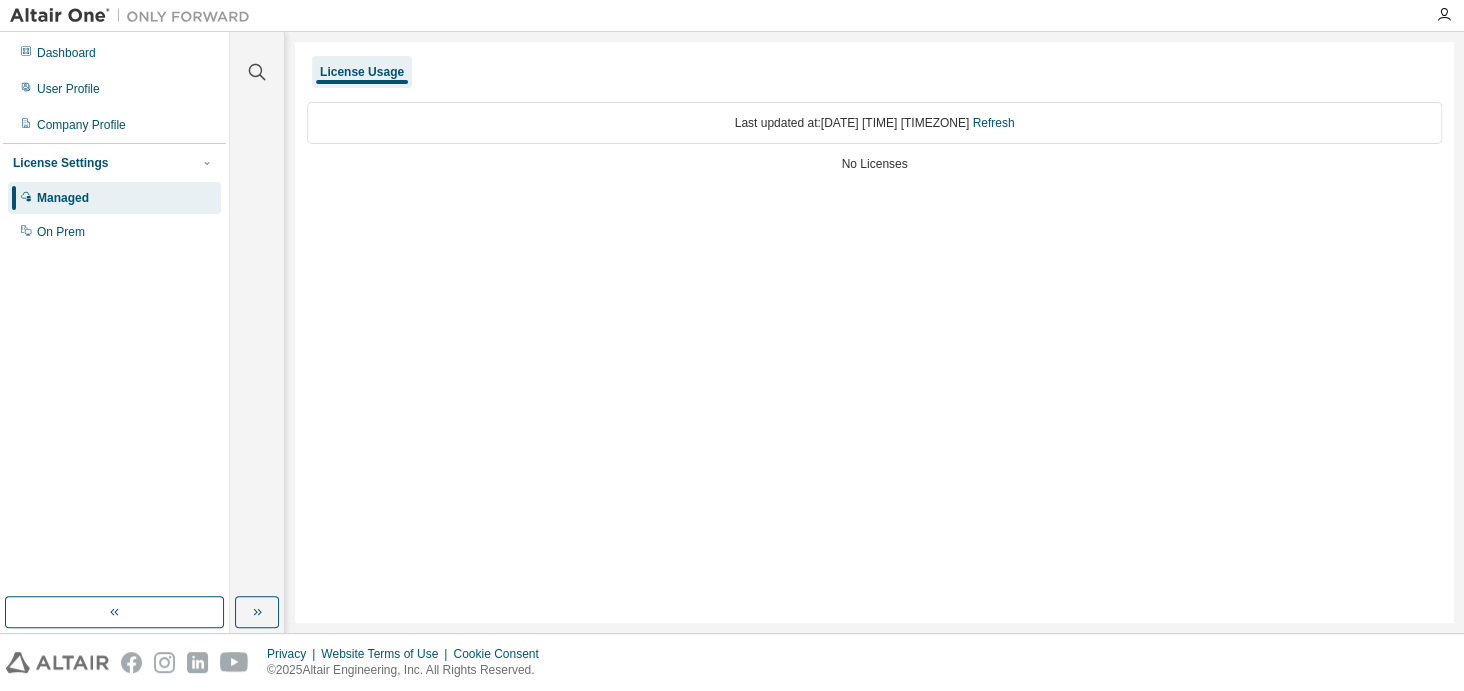 click on "License Usage Last updated at:  Sat 2025-08-02 02:33 PM GMT+3   Refresh No Licenses" at bounding box center (874, 332) 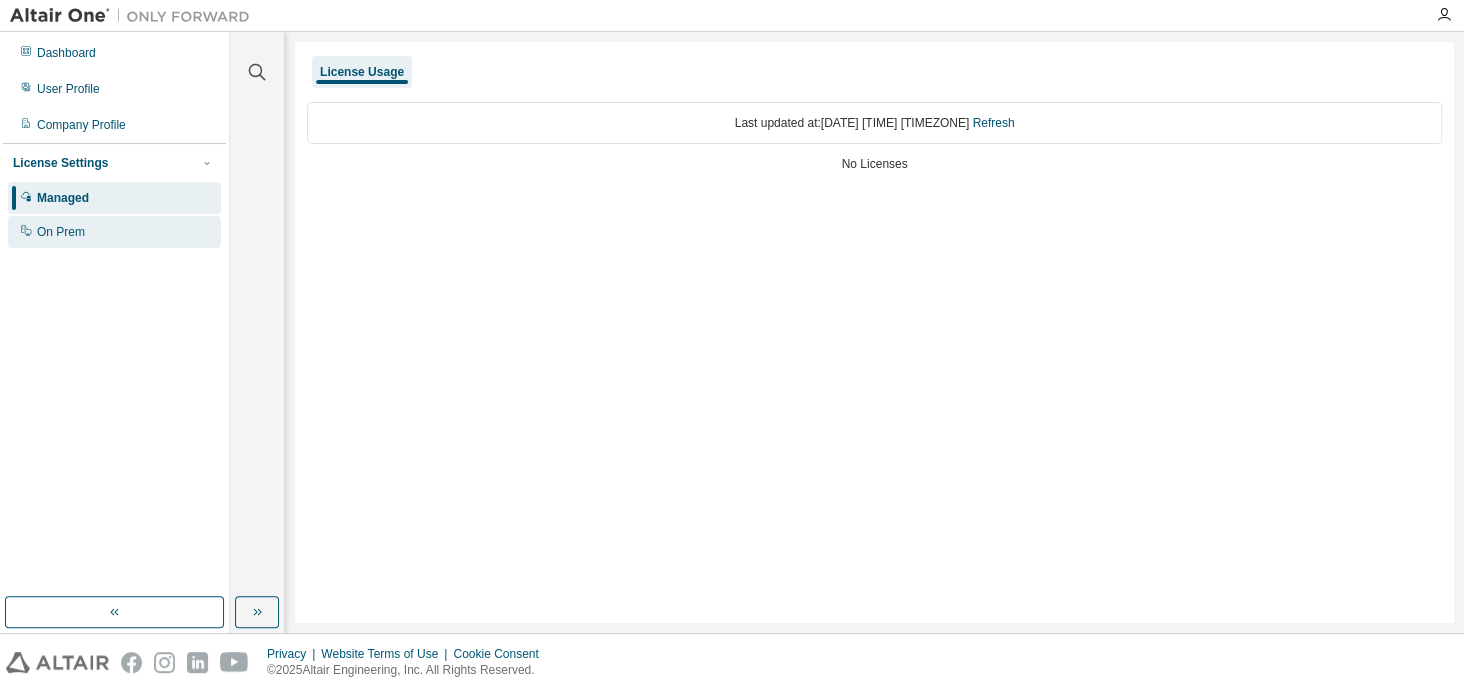 click on "On Prem" at bounding box center (114, 232) 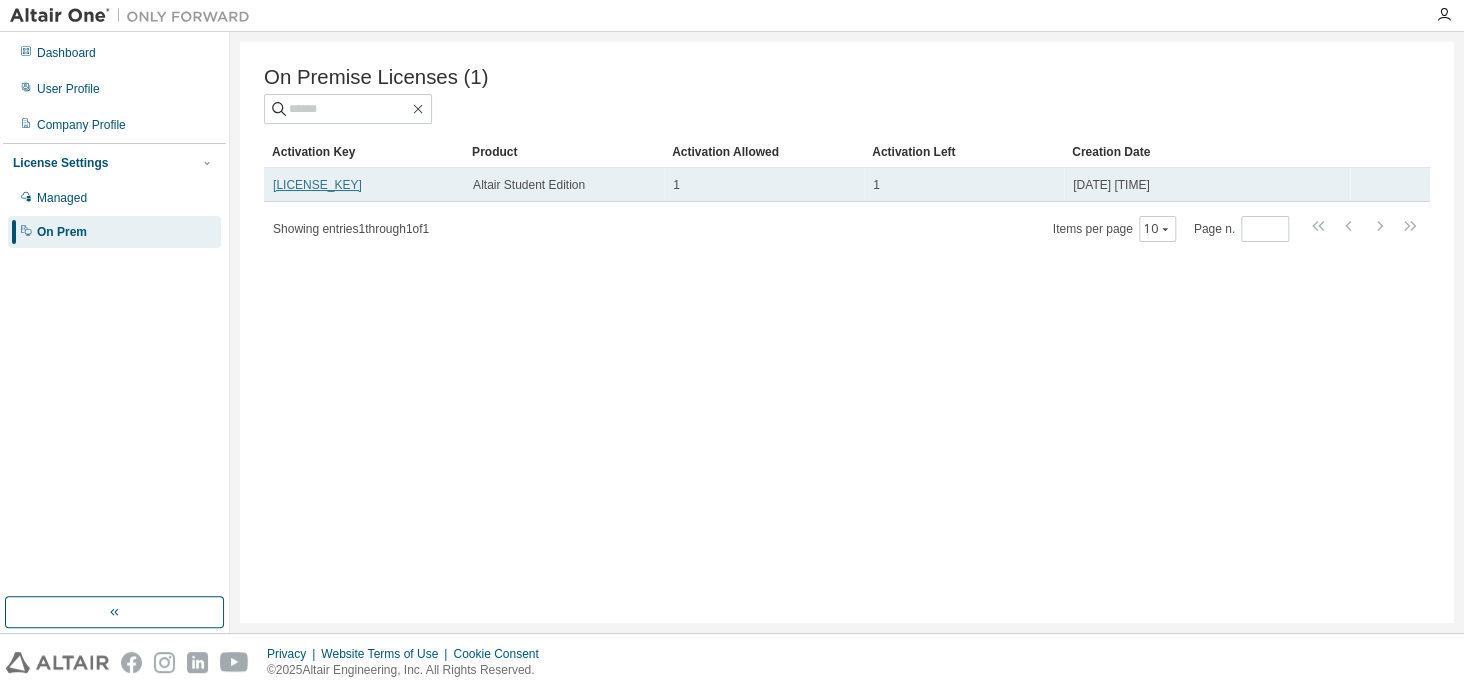 click on "LB10T-I53YL-P6WA6-K2AX8" at bounding box center [317, 185] 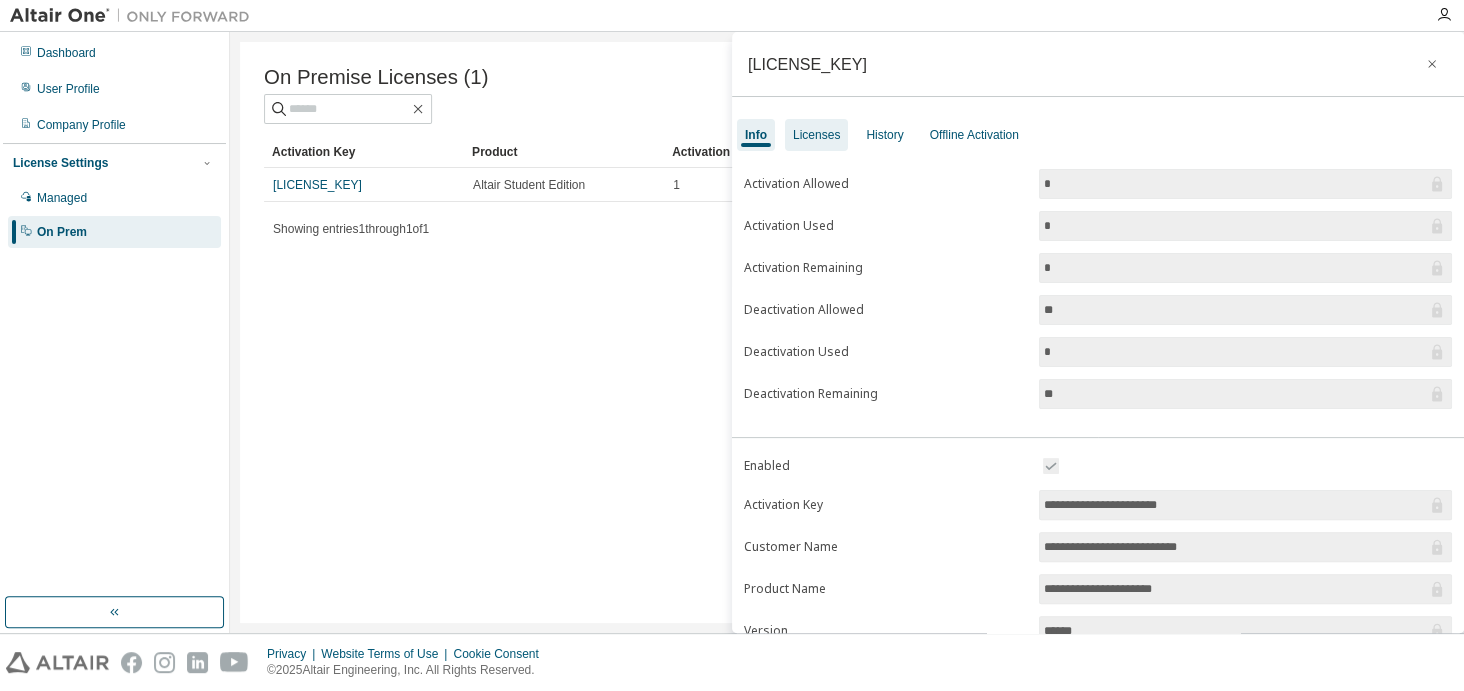 click on "Licenses" at bounding box center (816, 135) 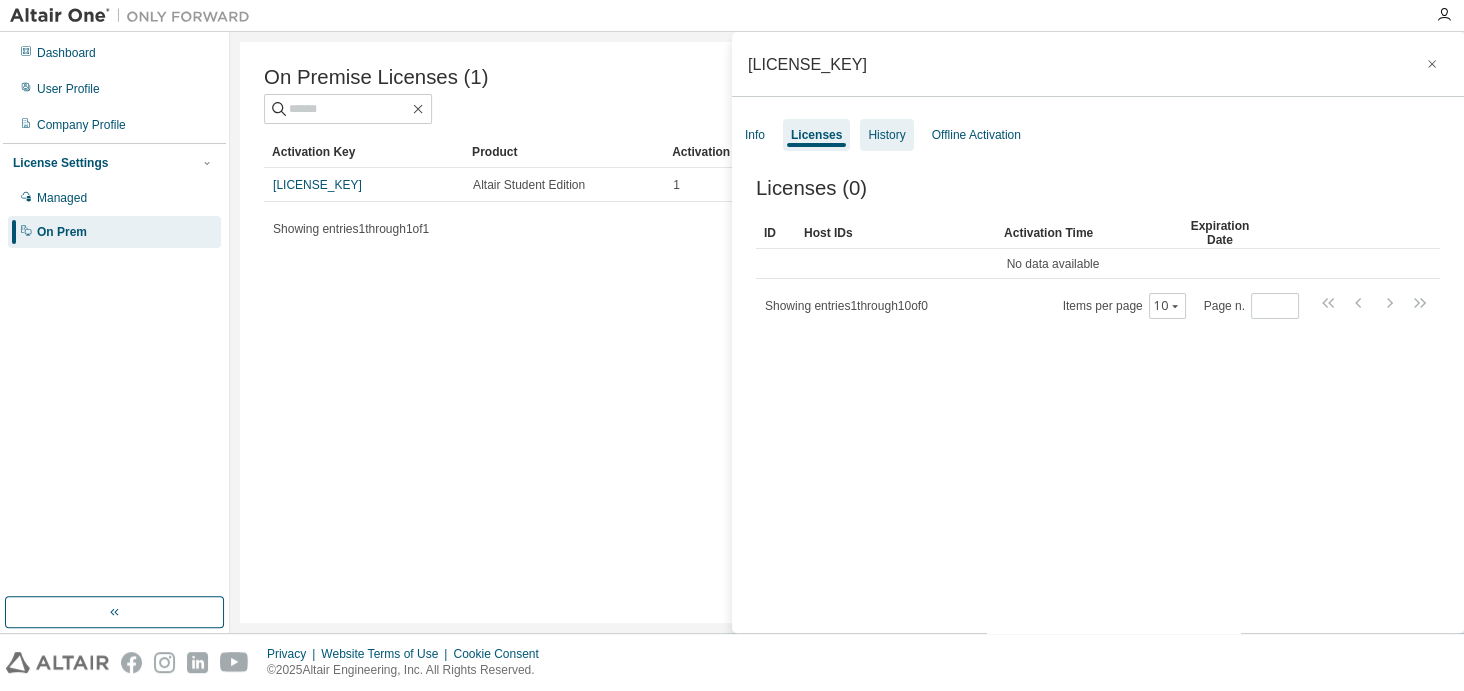click on "History" at bounding box center [886, 135] 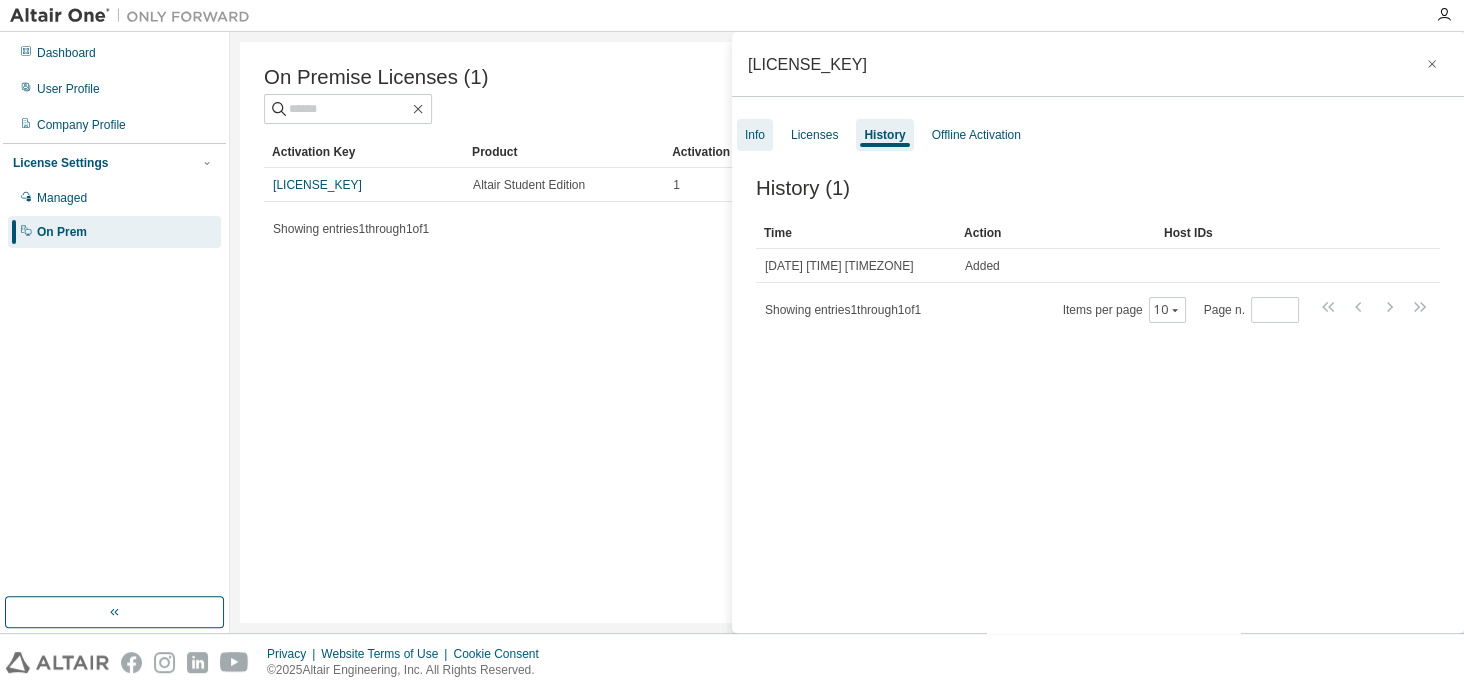 click on "Info" at bounding box center (755, 135) 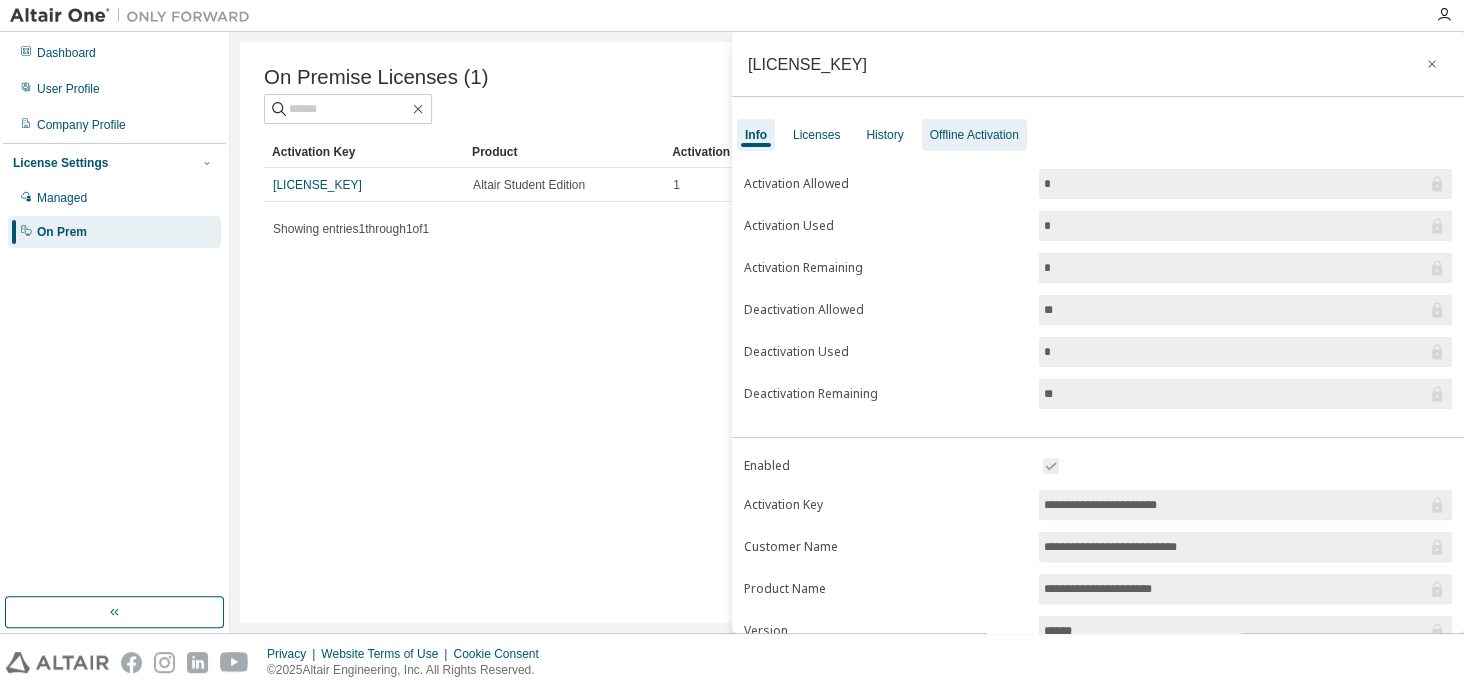 click on "Offline Activation" at bounding box center (974, 135) 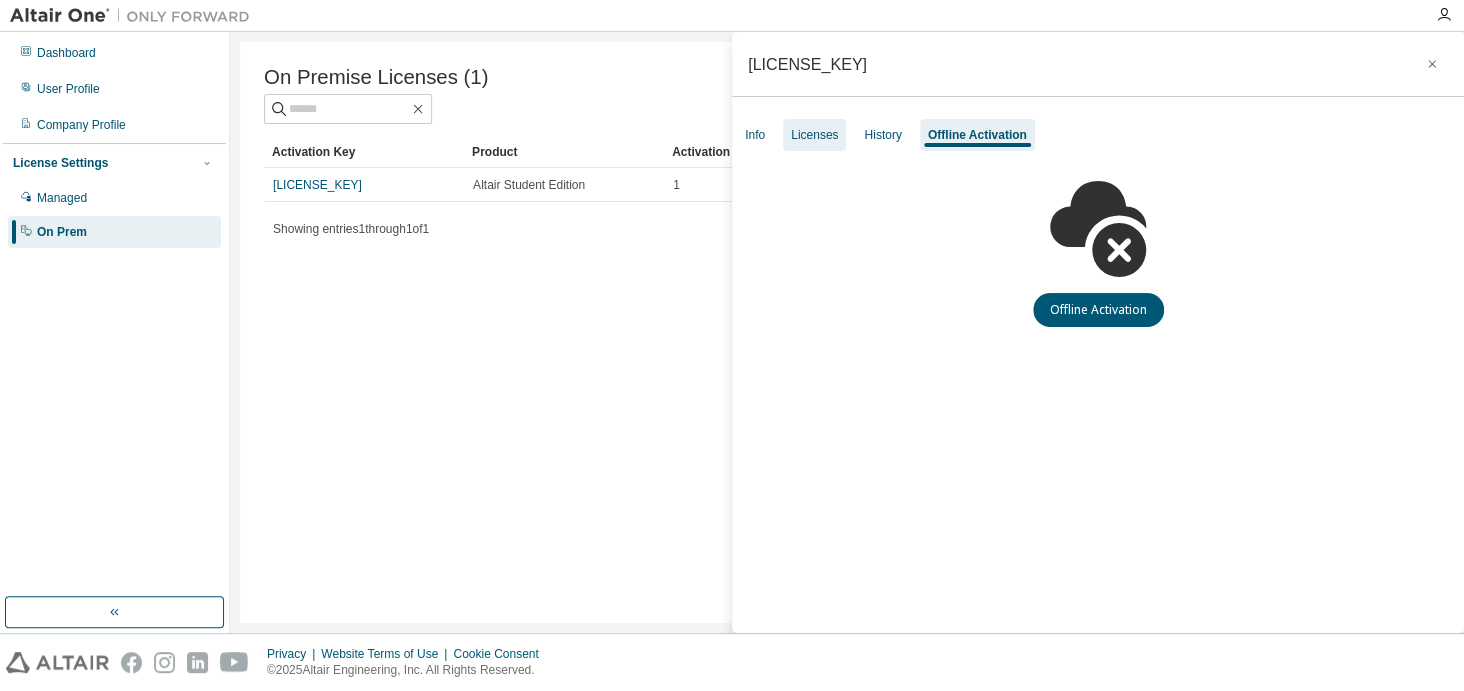 click on "Licenses" at bounding box center [814, 135] 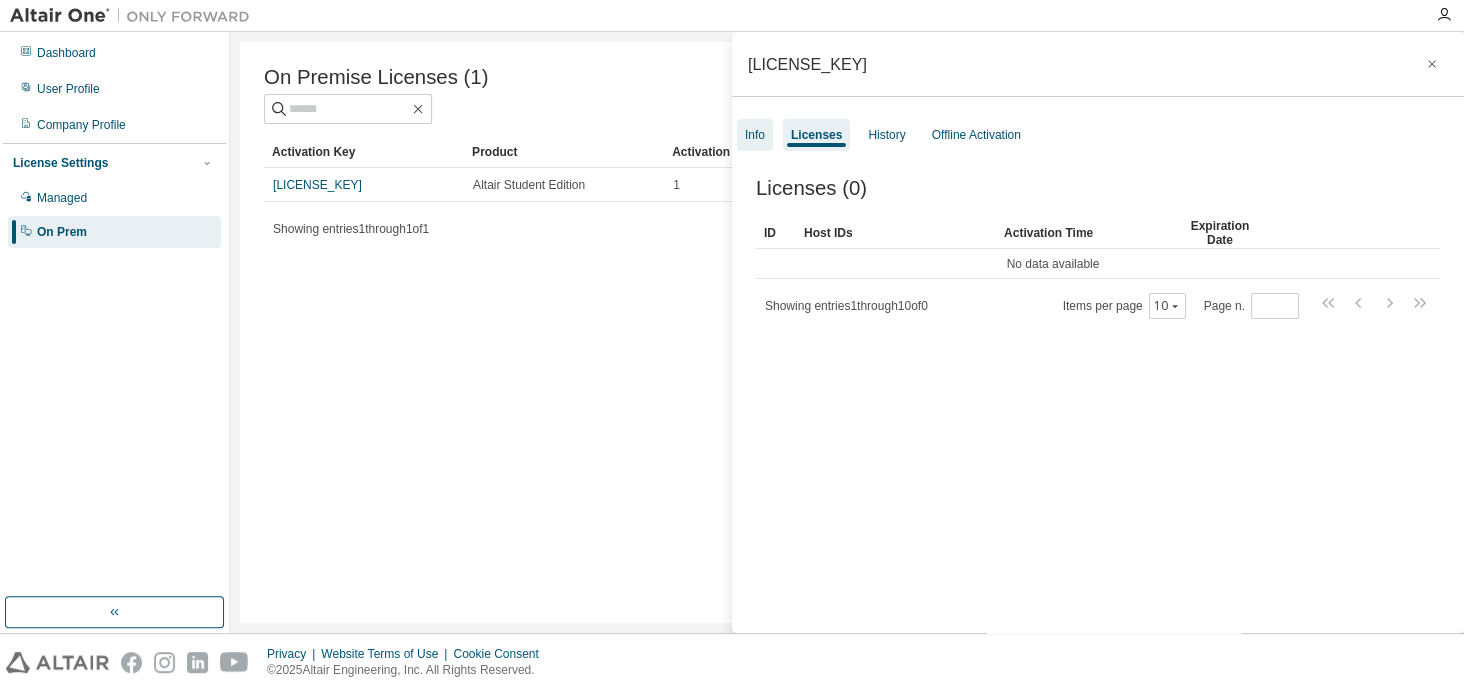 click on "Info" at bounding box center (755, 135) 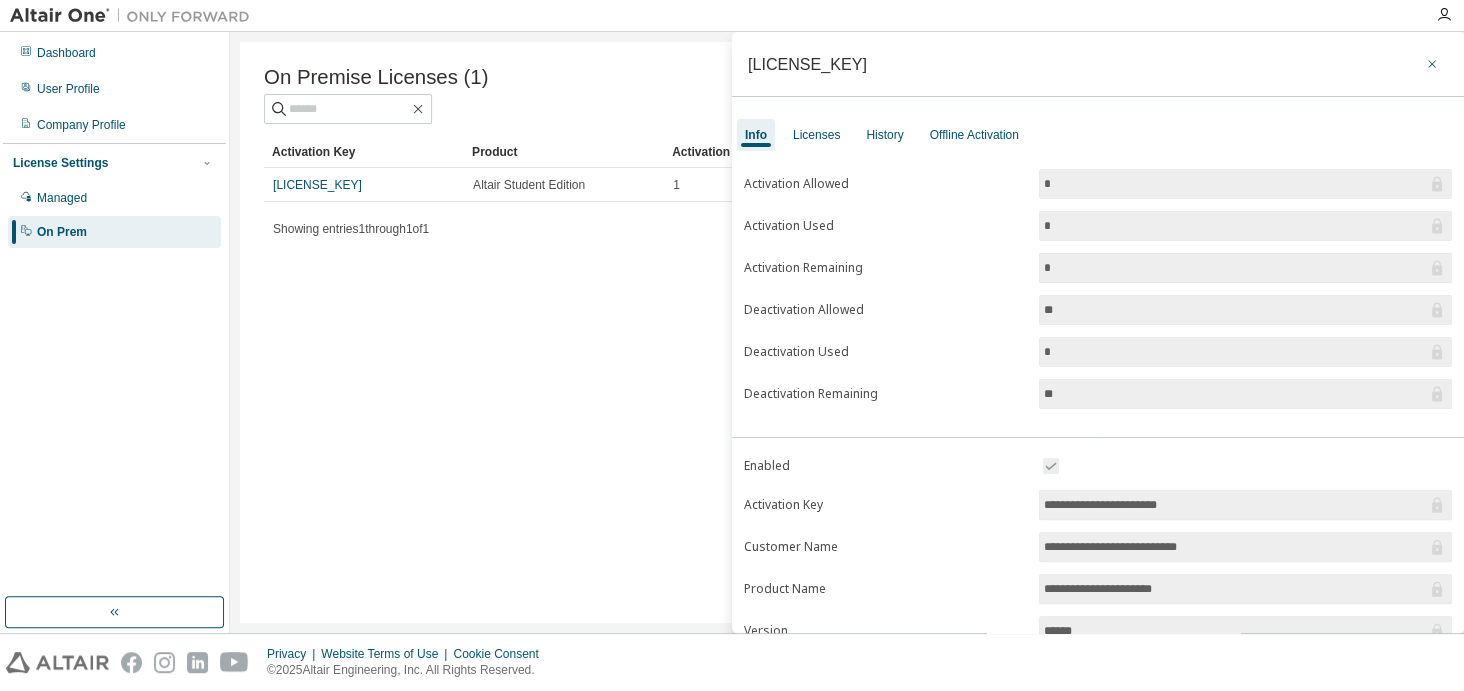 click 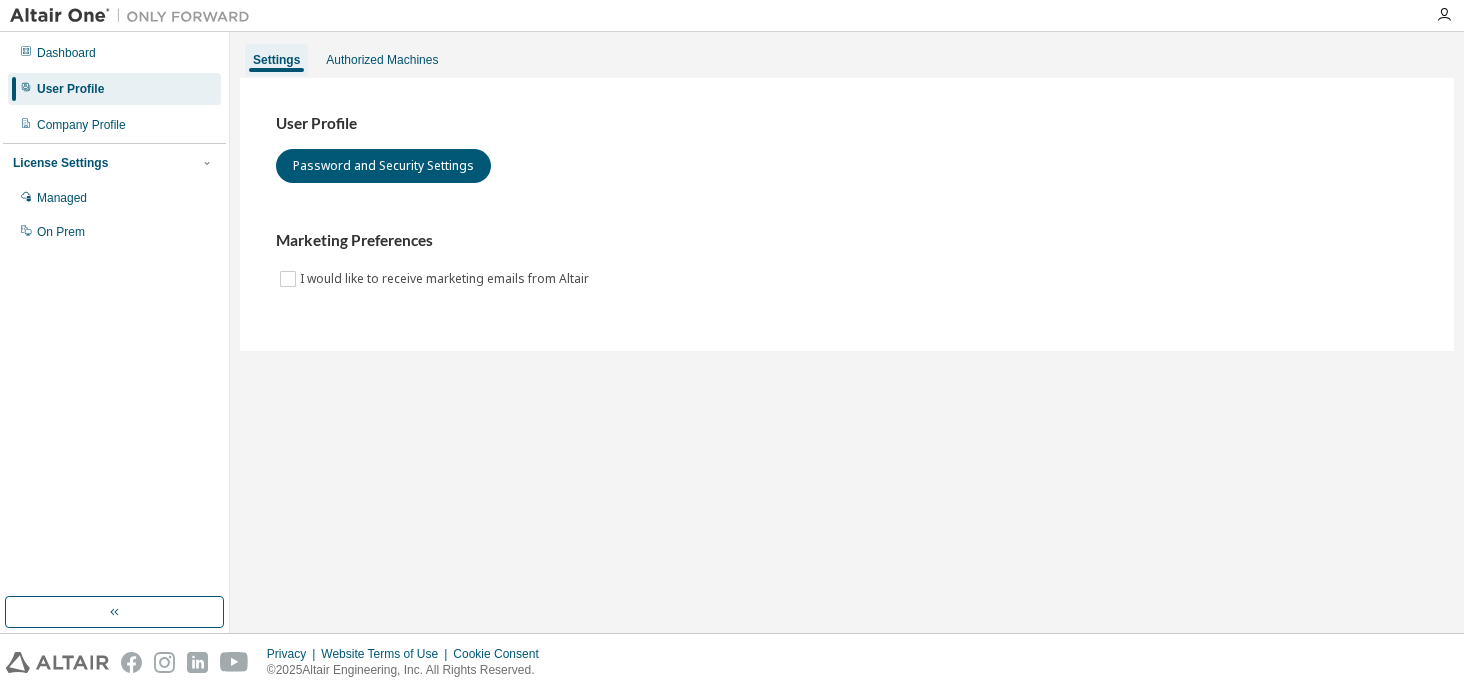 scroll, scrollTop: 0, scrollLeft: 0, axis: both 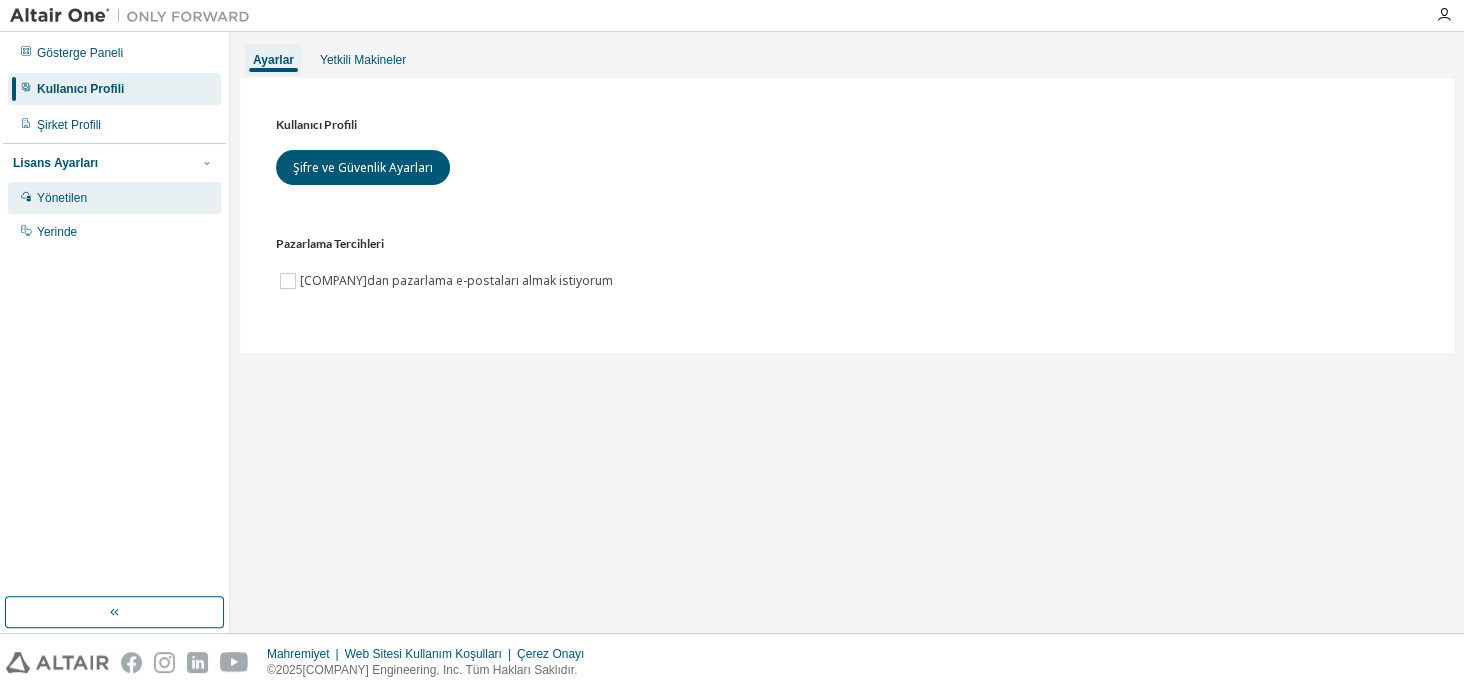 click on "Yönetilen" at bounding box center [62, 198] 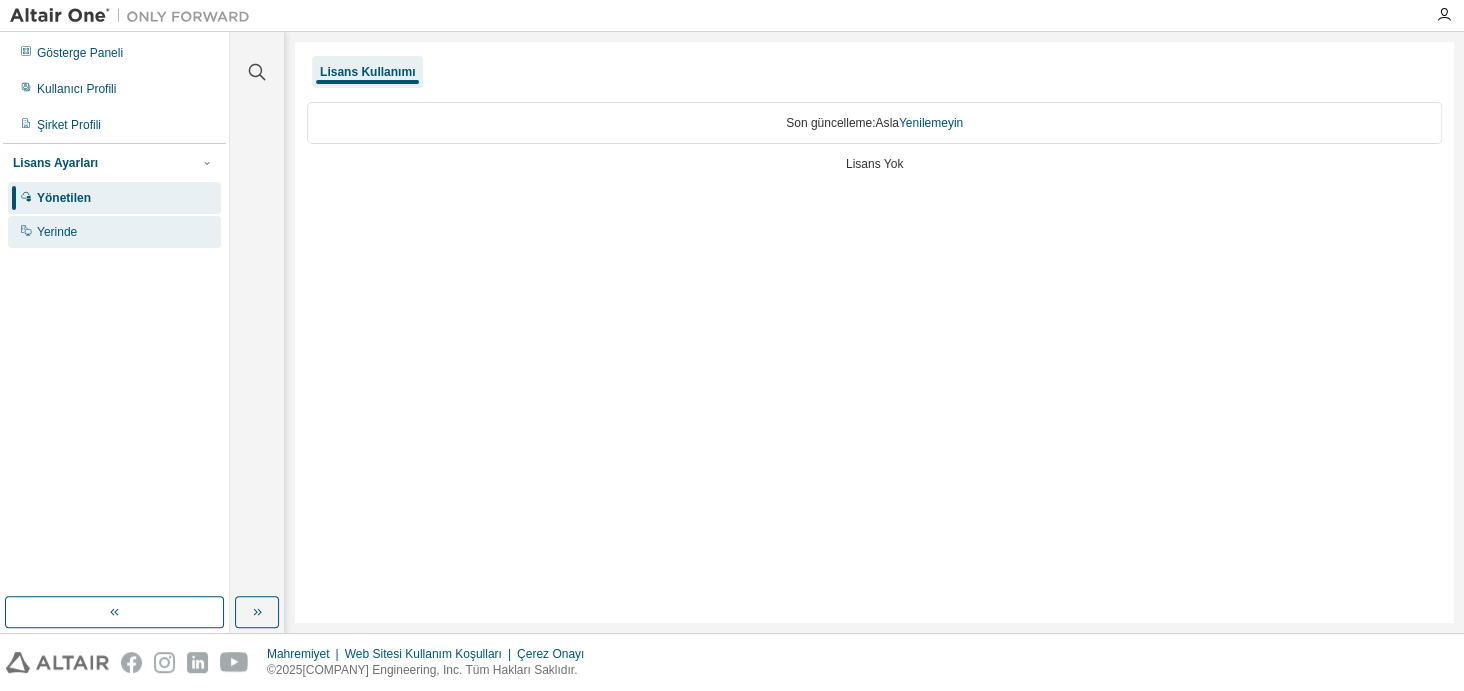 click on "Yerinde" at bounding box center [114, 232] 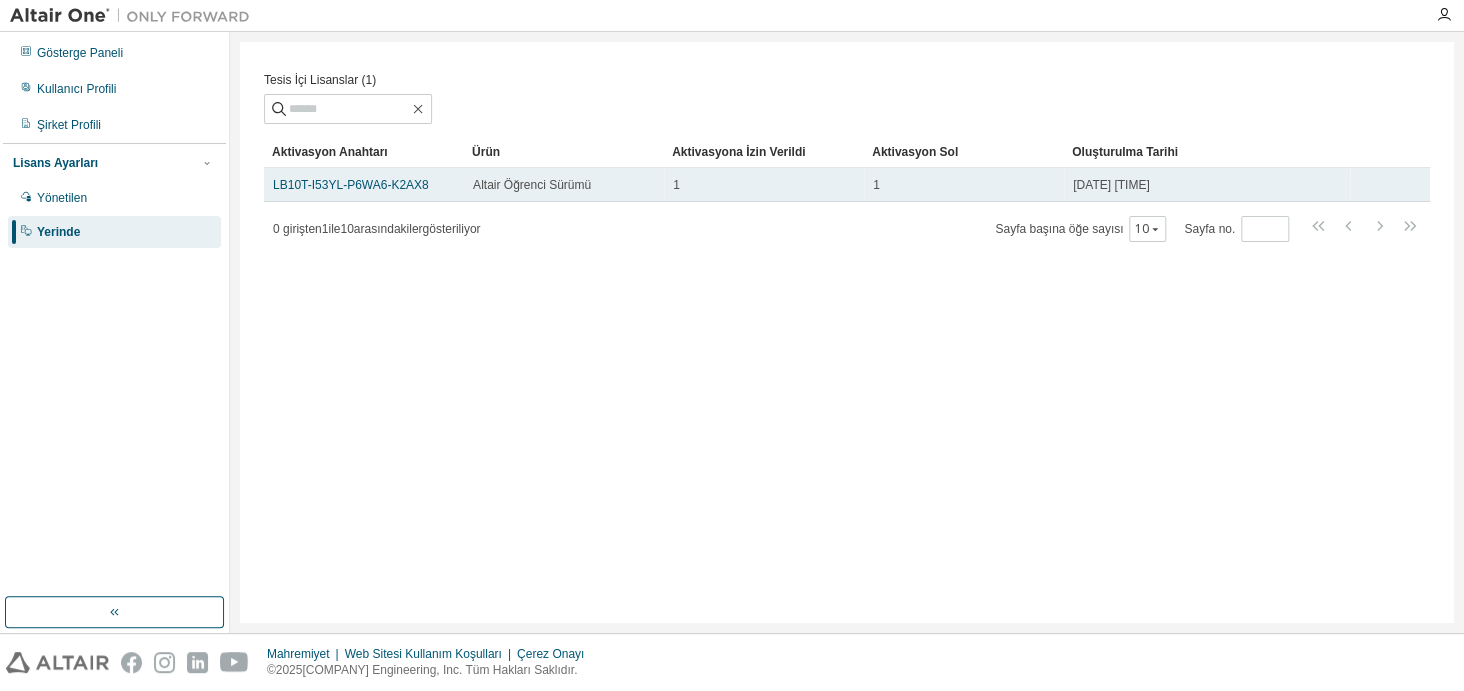 click on "LB10T-I53YL-P6WA6-K2AX8" at bounding box center (364, 185) 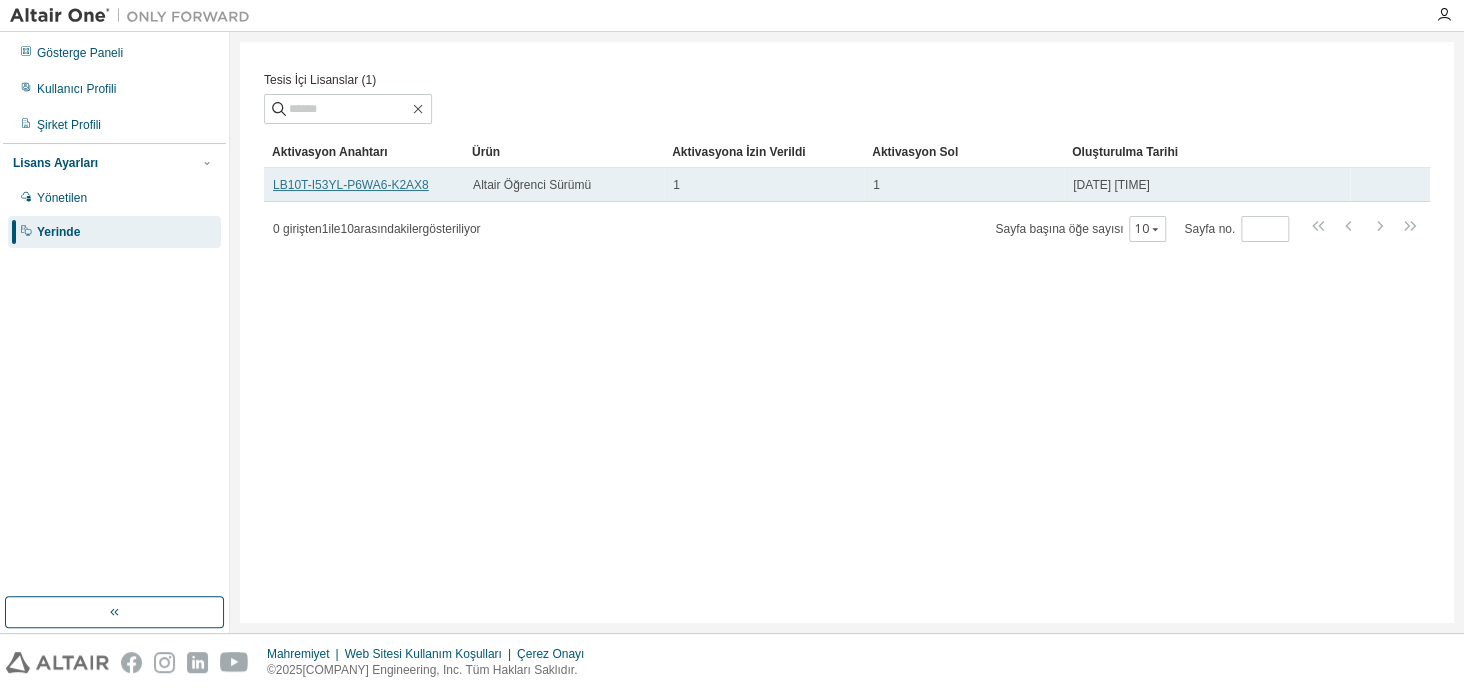 click on "LB10T-I53YL-P6WA6-K2AX8" at bounding box center [351, 185] 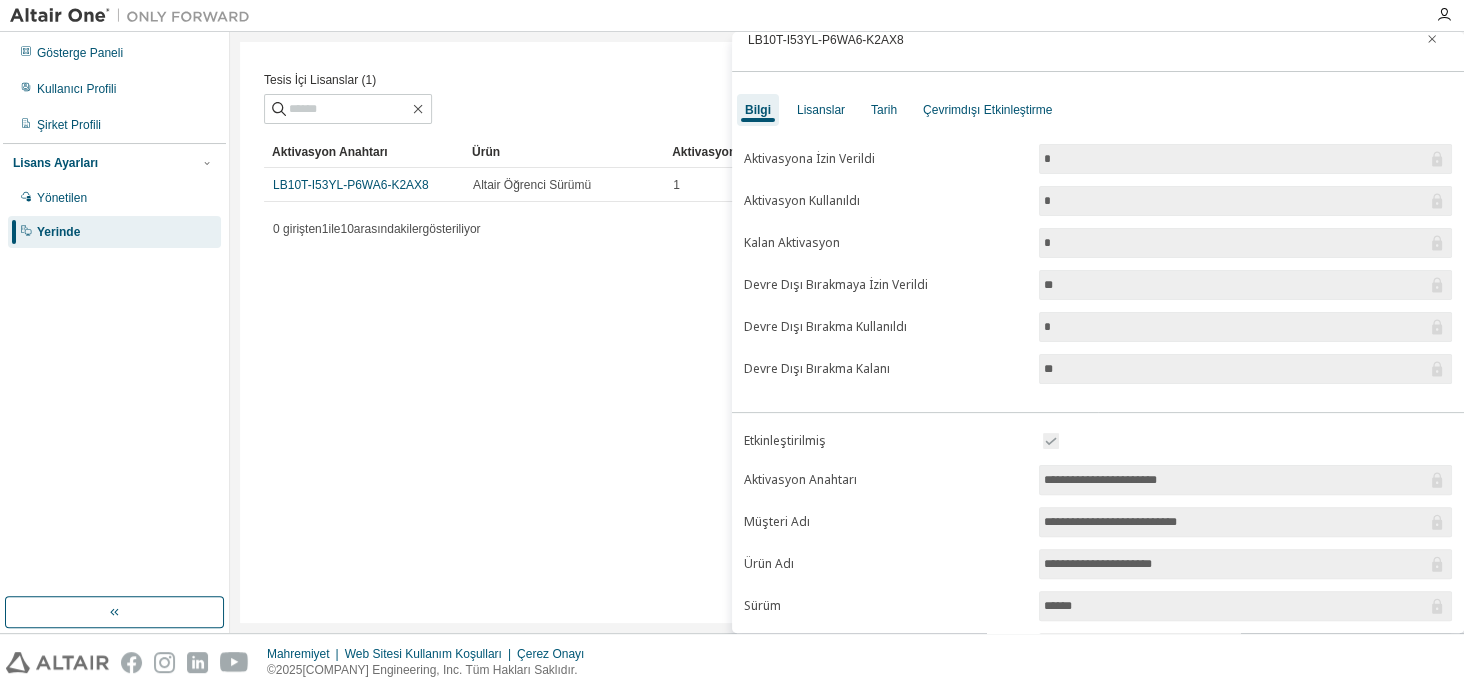 scroll, scrollTop: 0, scrollLeft: 0, axis: both 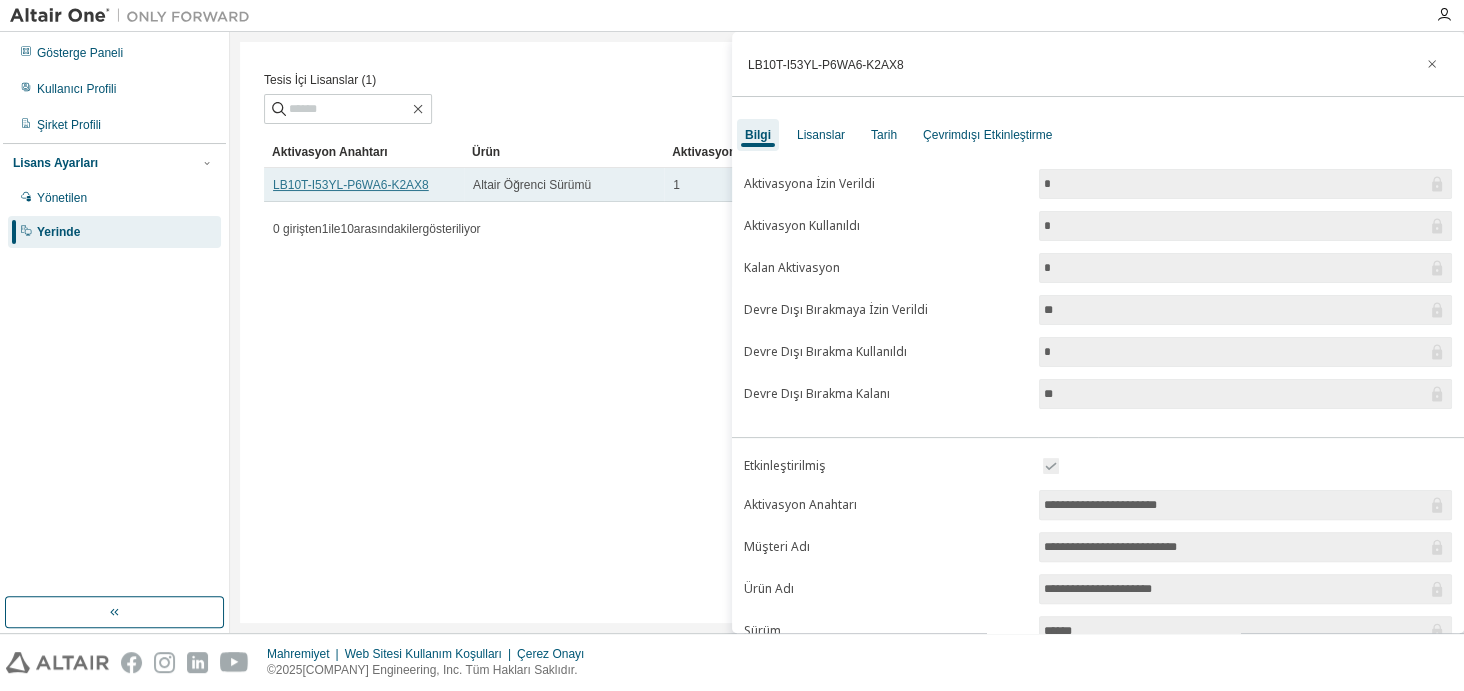 drag, startPoint x: 375, startPoint y: 189, endPoint x: 352, endPoint y: 189, distance: 23 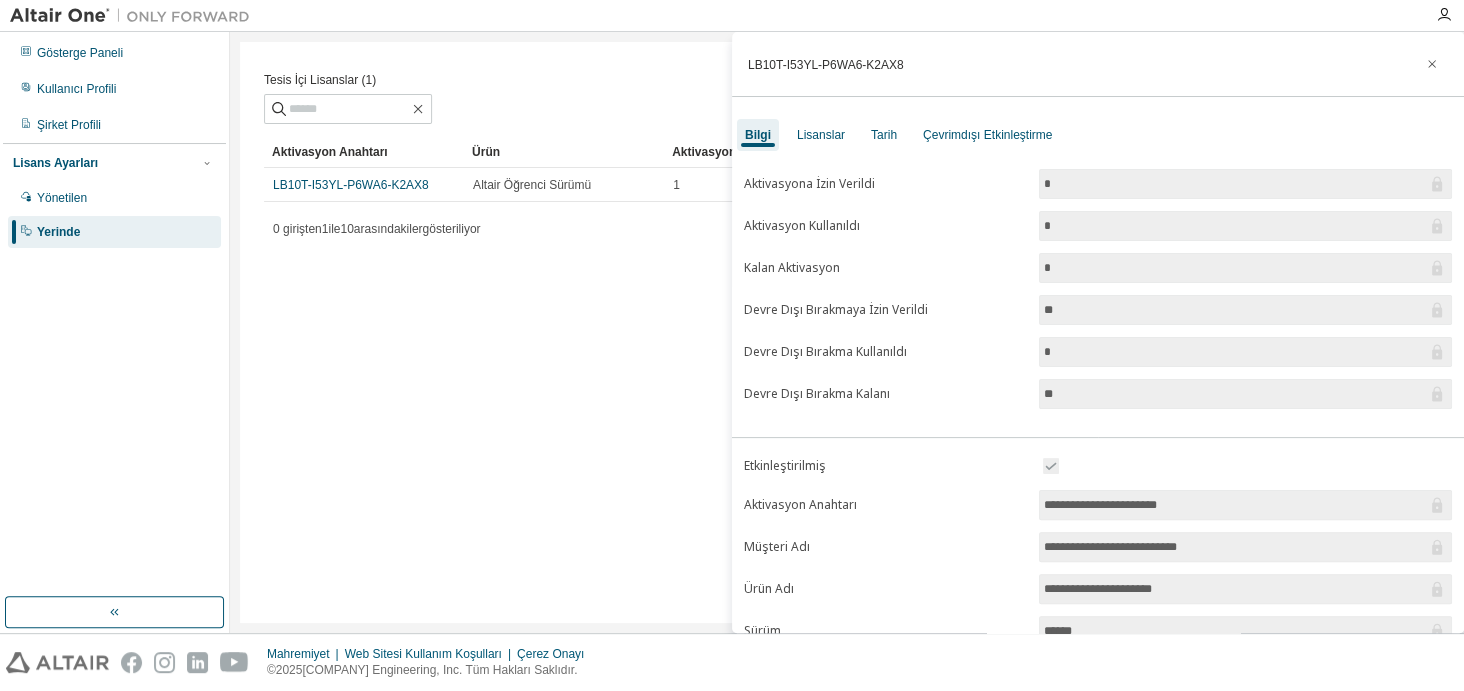 drag, startPoint x: 352, startPoint y: 189, endPoint x: 313, endPoint y: 271, distance: 90.80198 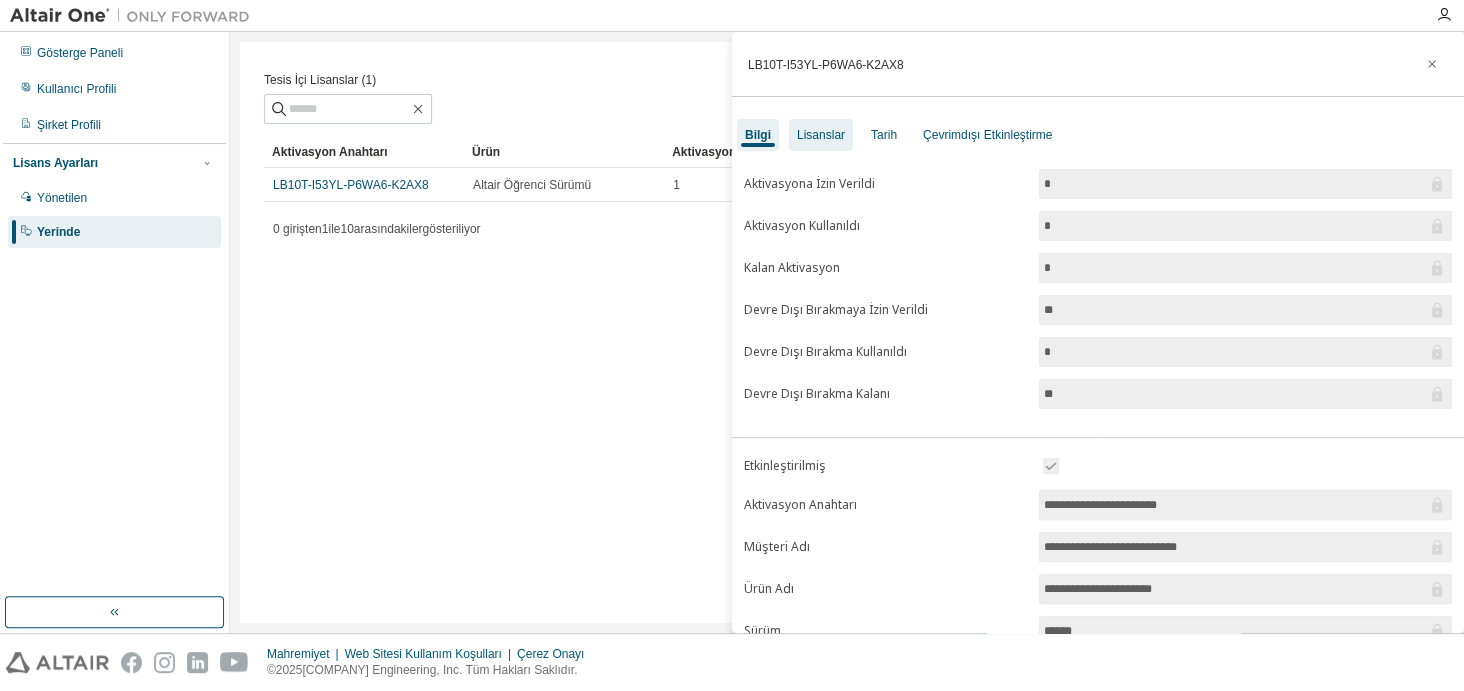 click on "Lisanslar" at bounding box center (821, 135) 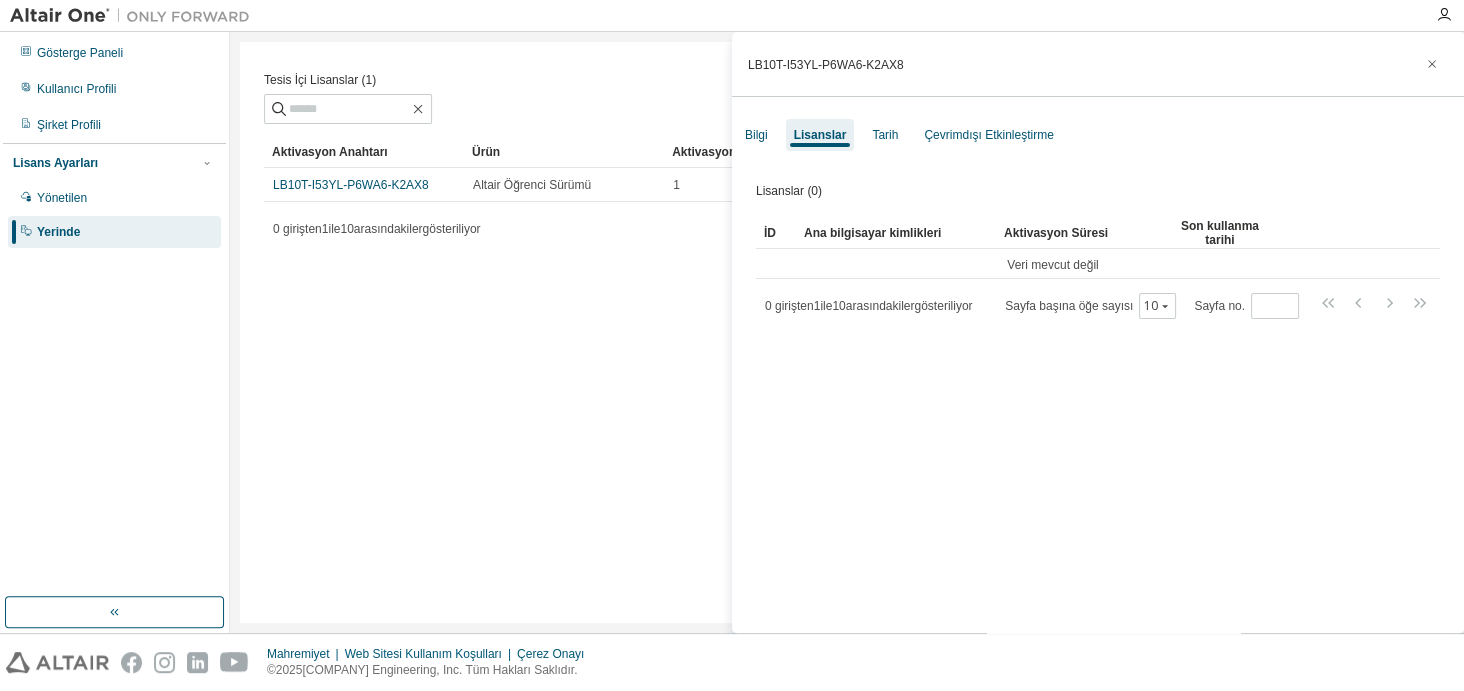 drag, startPoint x: 375, startPoint y: 185, endPoint x: 559, endPoint y: 162, distance: 185.43193 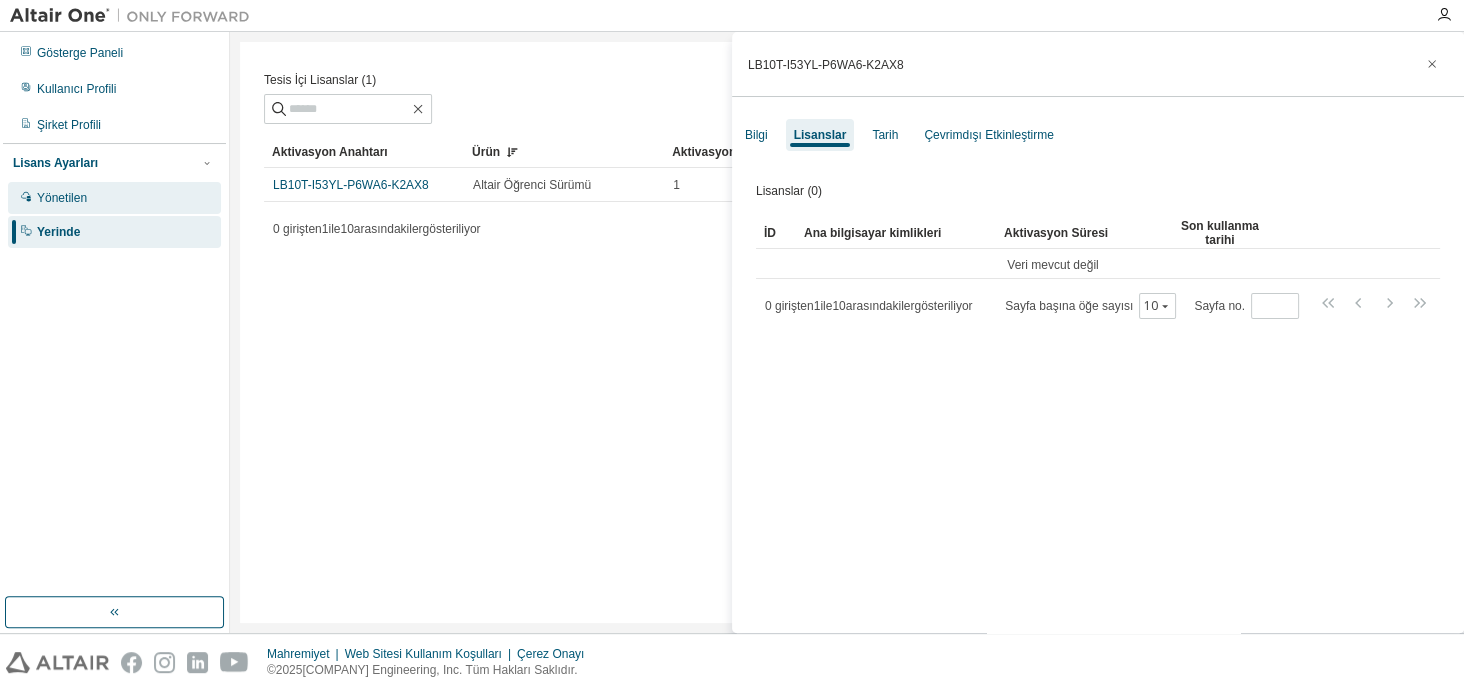click on "Yönetilen" at bounding box center [62, 198] 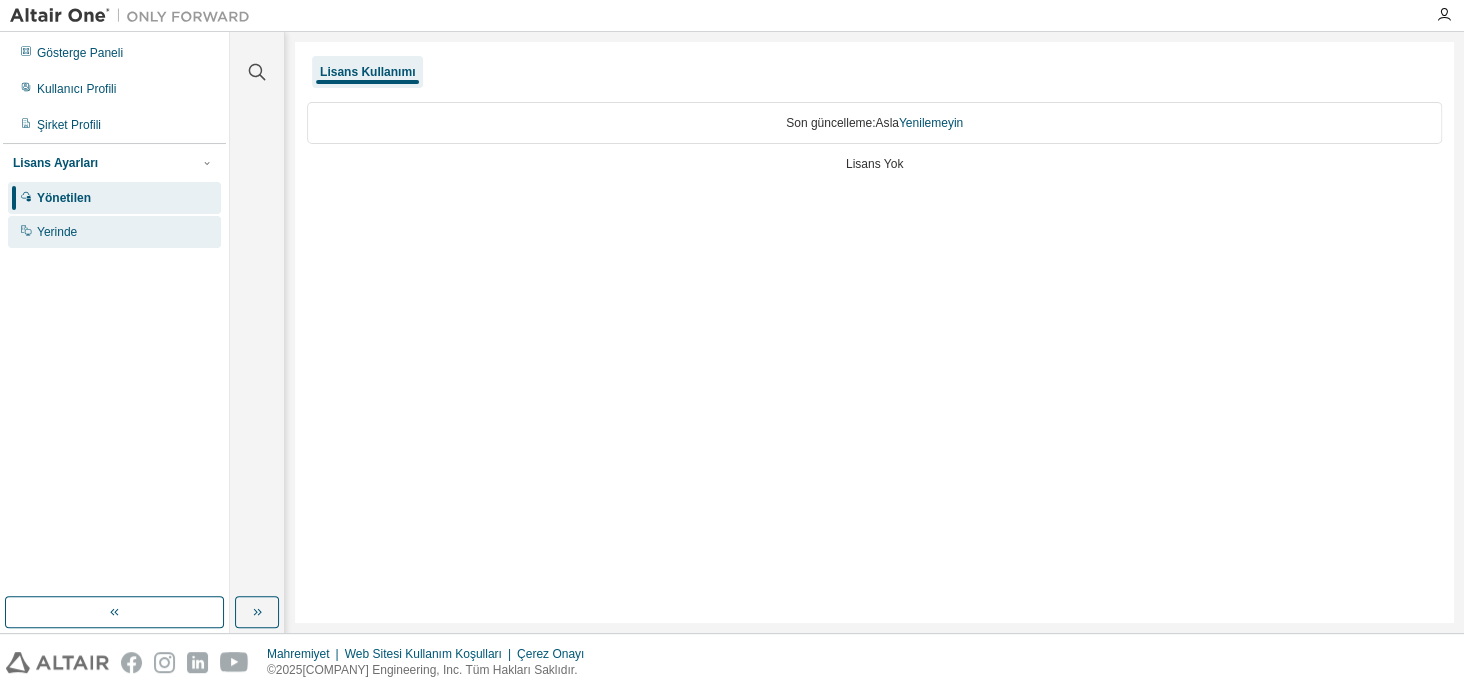 click on "Yerinde" at bounding box center (114, 232) 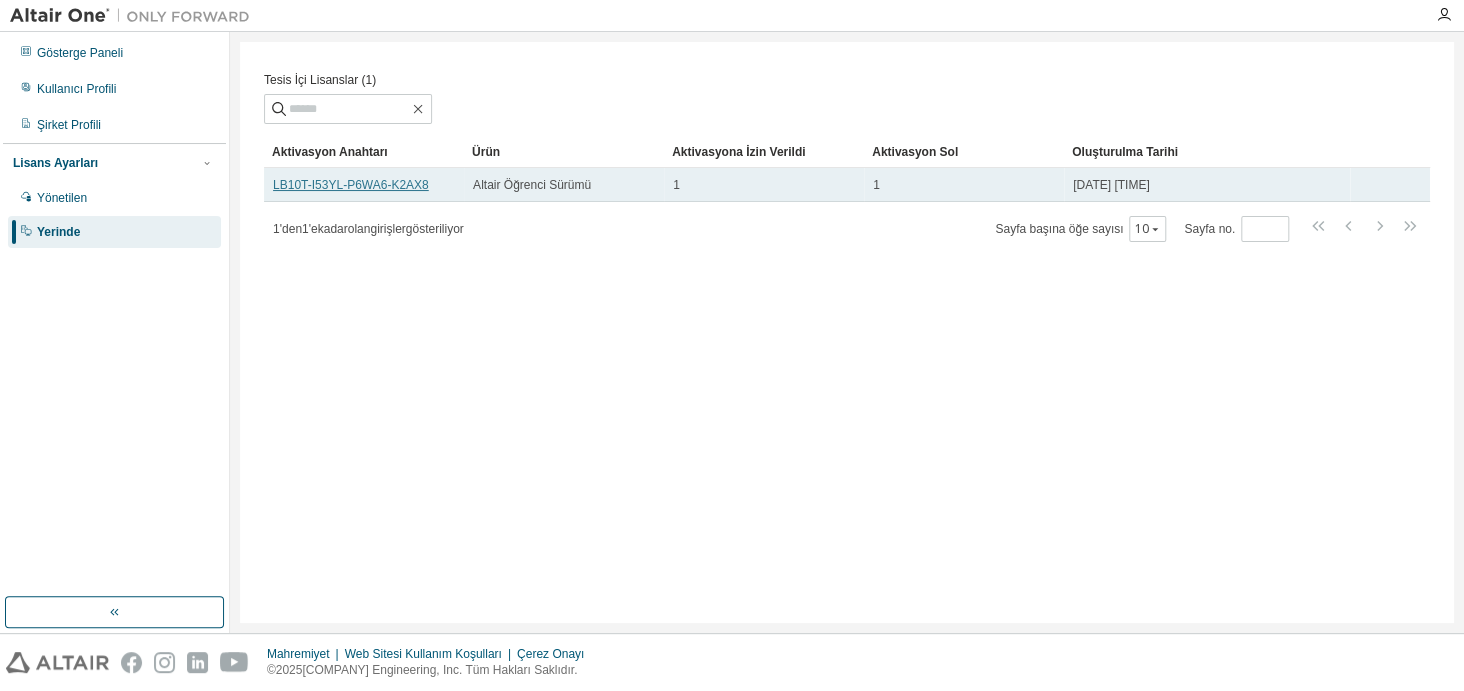 click on "LB10T-I53YL-P6WA6-K2AX8" at bounding box center (351, 185) 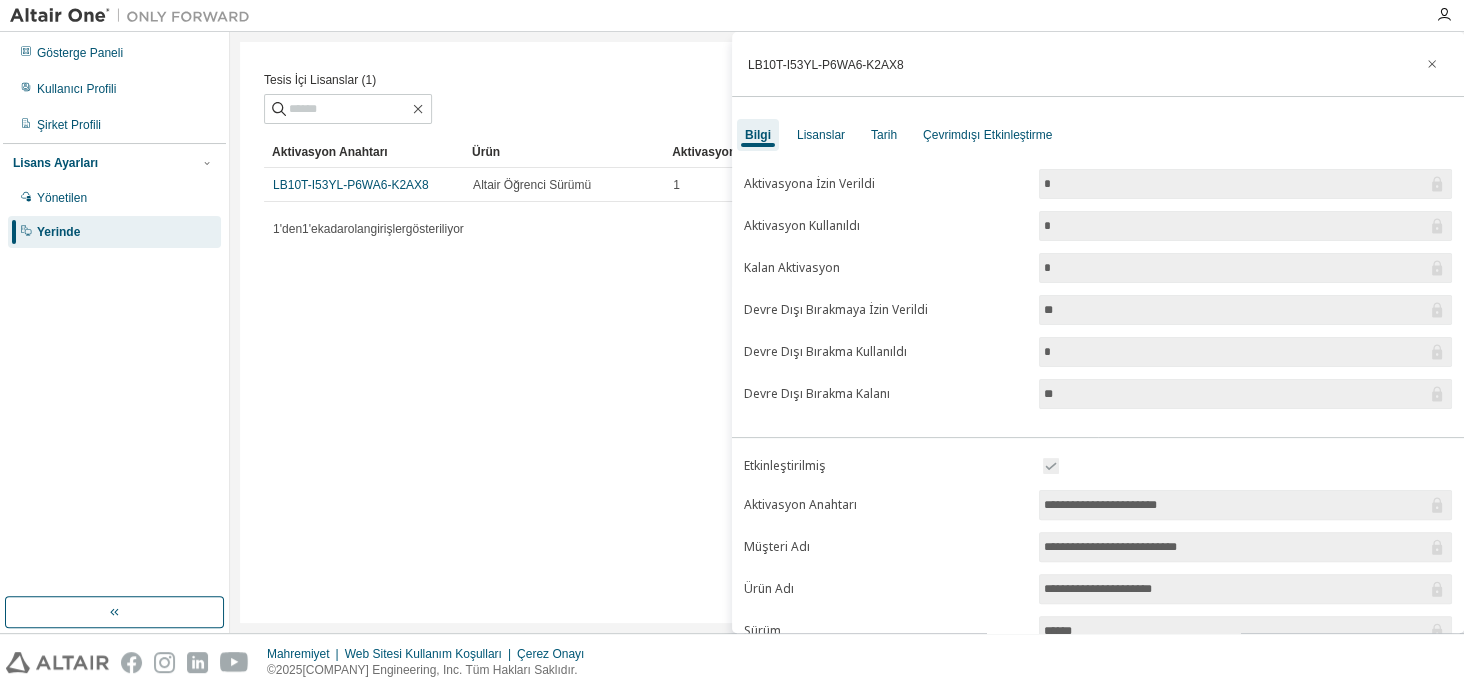 click on "LB10T-I53YL-P6WA6-K2AX8" at bounding box center (1098, 64) 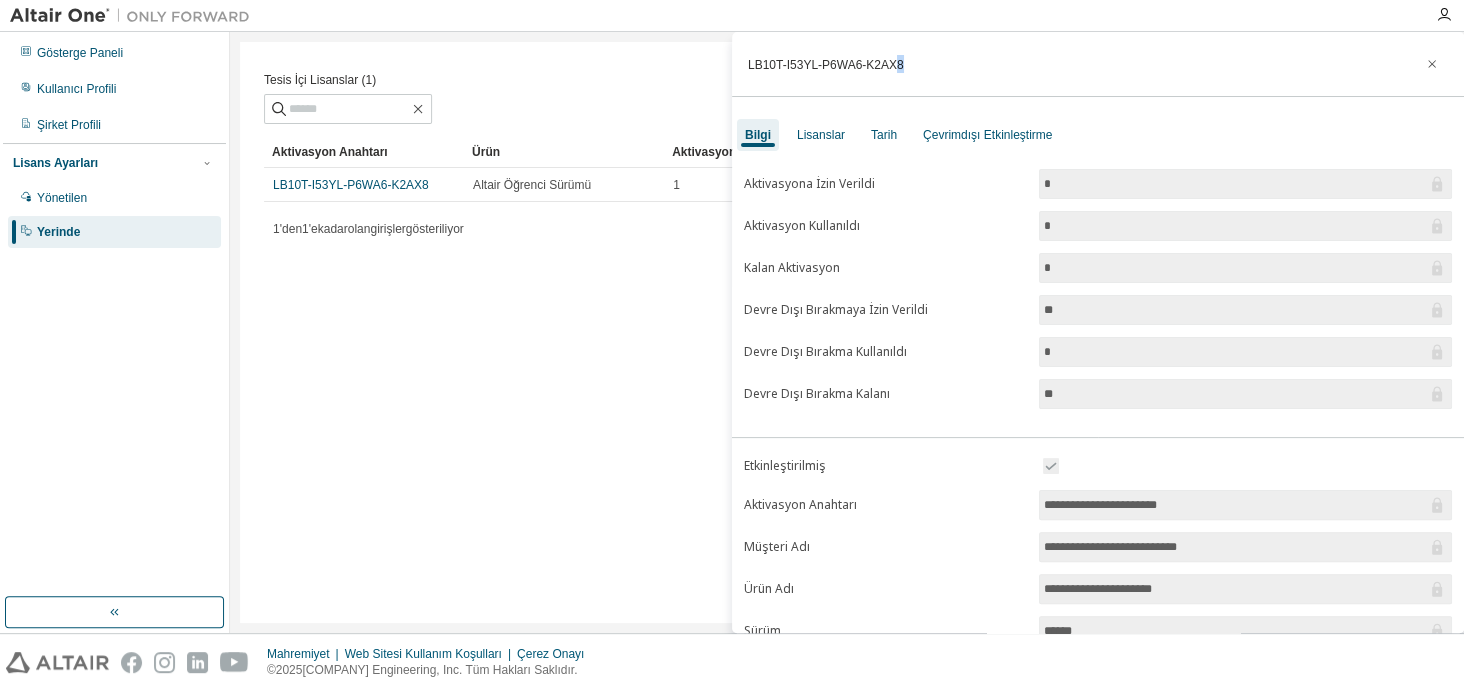 click on "LB10T-I53YL-P6WA6-K2AX8" at bounding box center (1098, 64) 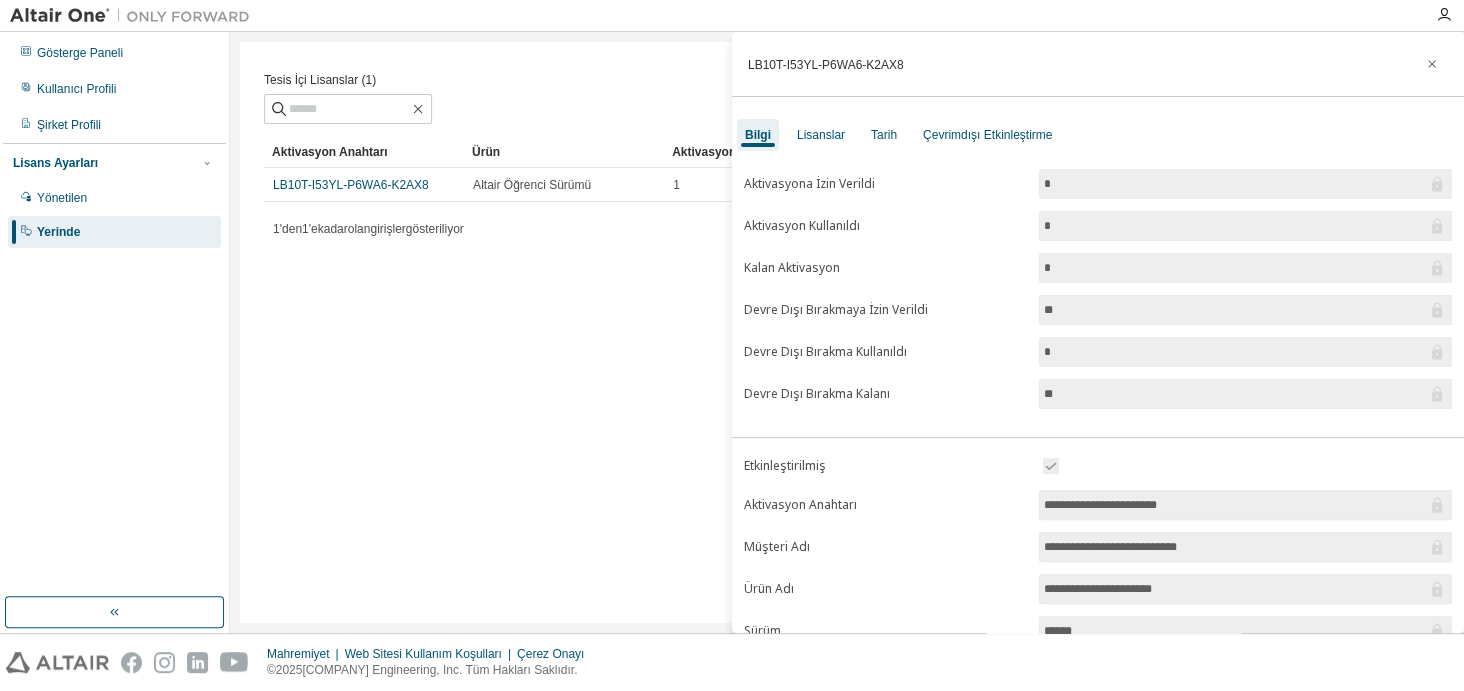 click on "LB10T-I53YL-P6WA6-K2AX8" at bounding box center [826, 65] 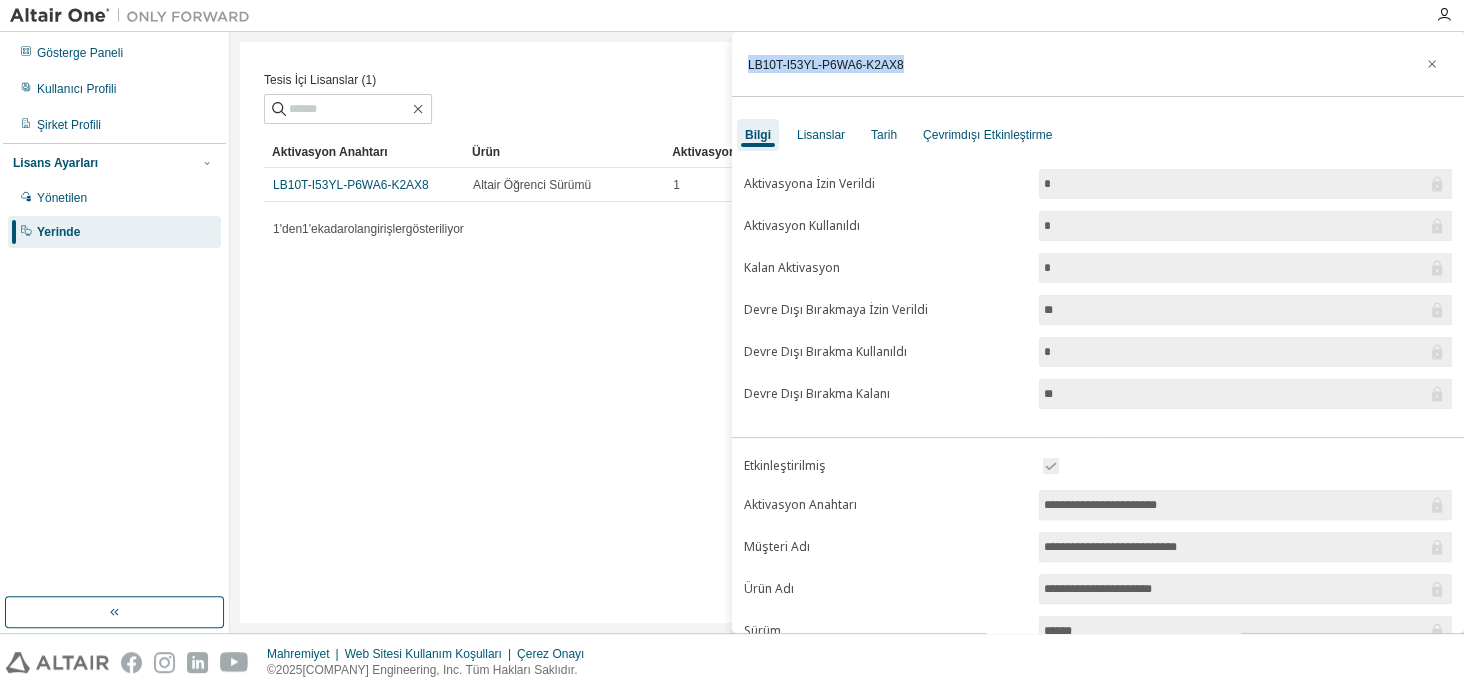drag, startPoint x: 747, startPoint y: 66, endPoint x: 893, endPoint y: 71, distance: 146.08559 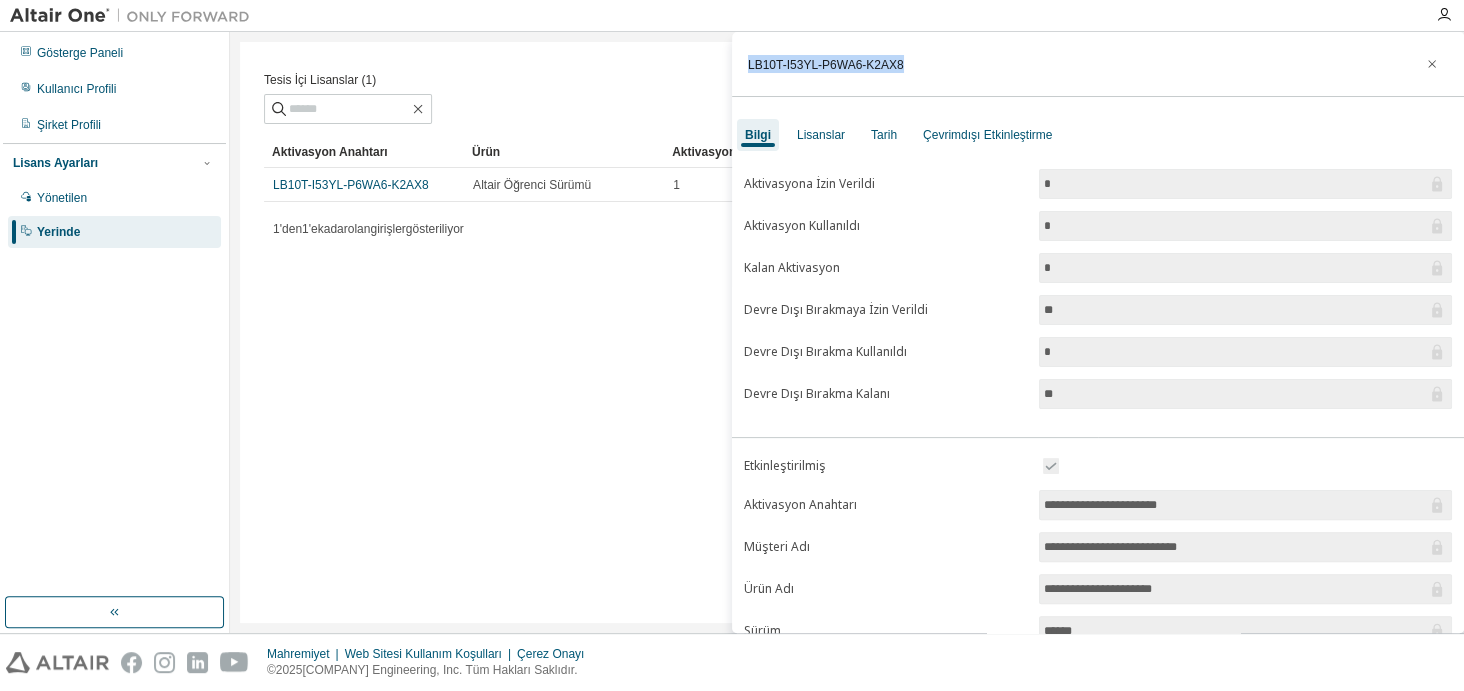 click on "LB10T-I53YL-P6WA6-K2AX8" at bounding box center (826, 65) 